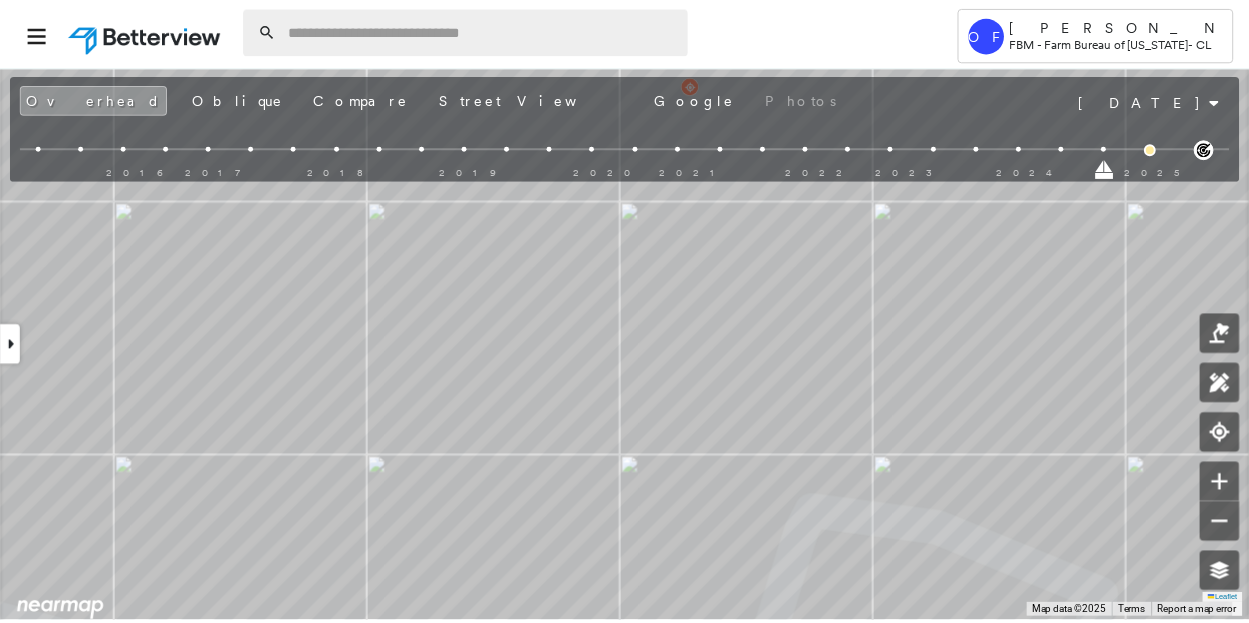 scroll, scrollTop: 0, scrollLeft: 0, axis: both 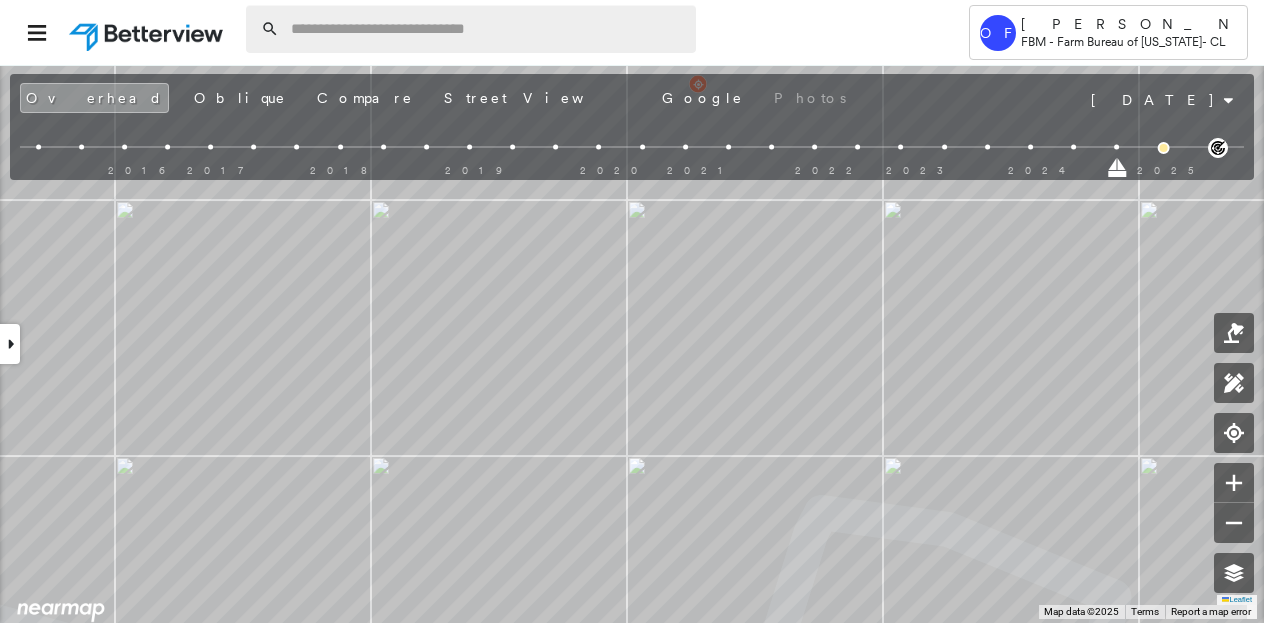 click at bounding box center [487, 29] 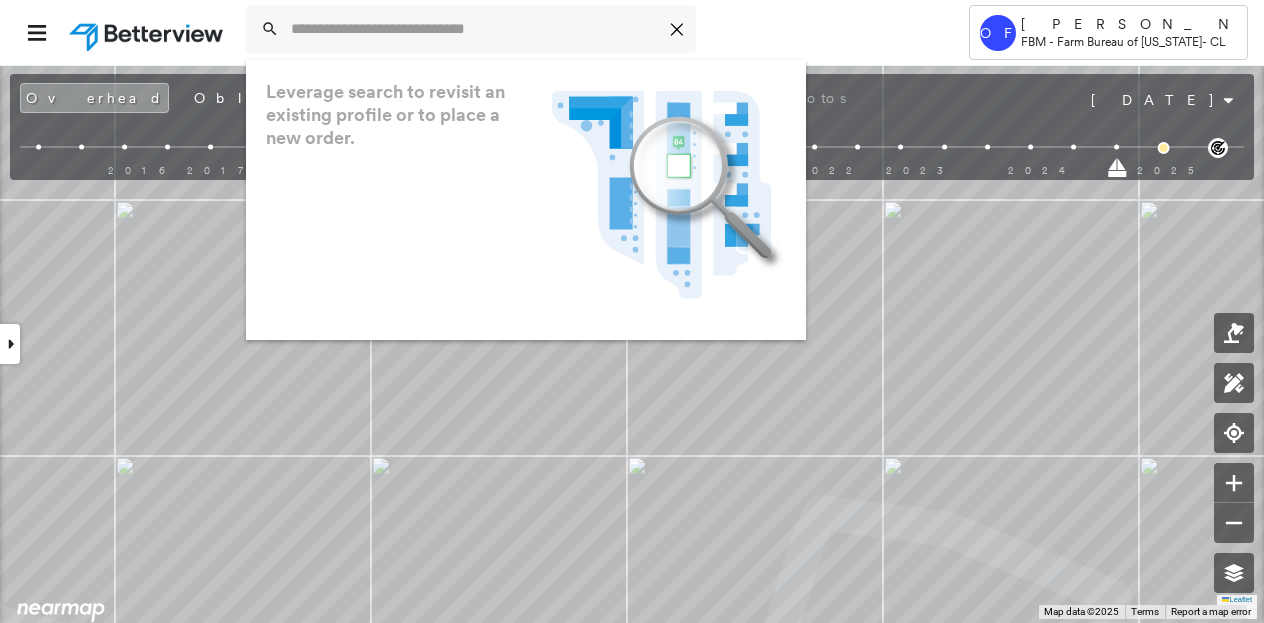 click at bounding box center (148, 32) 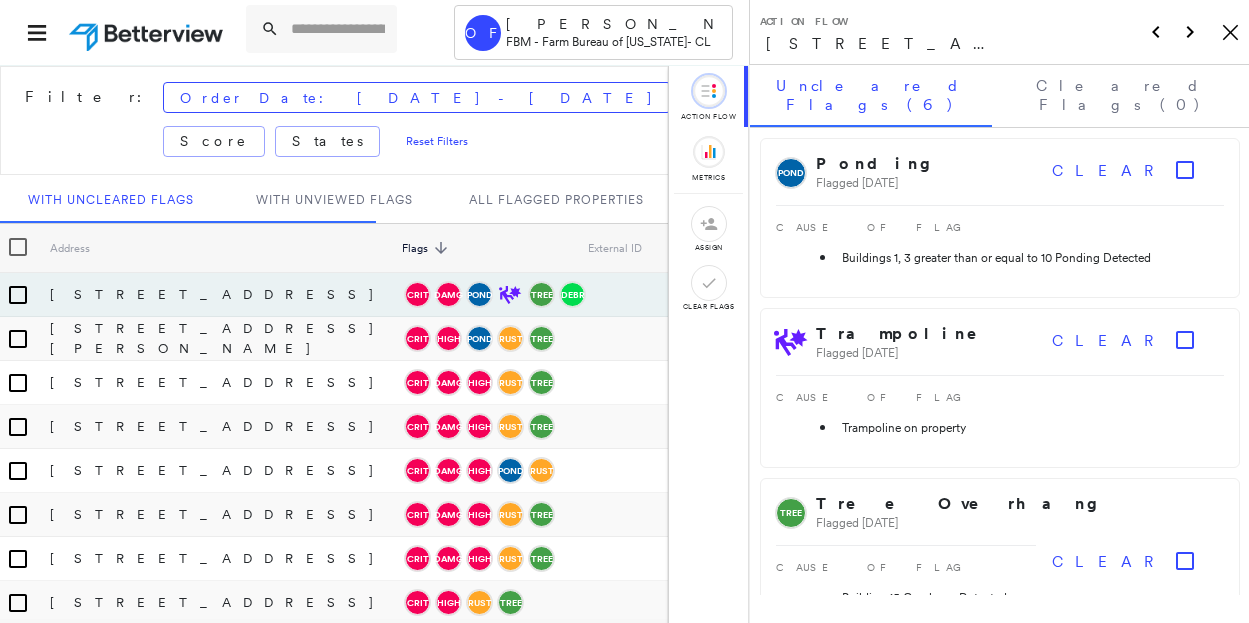scroll, scrollTop: 0, scrollLeft: 0, axis: both 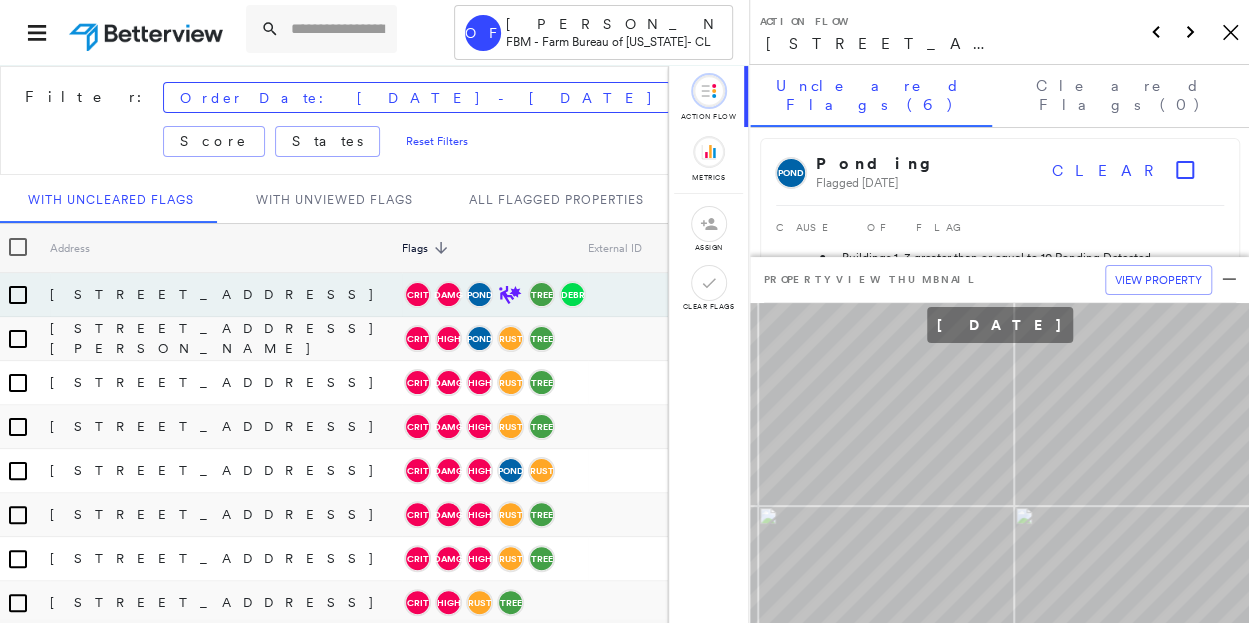 click 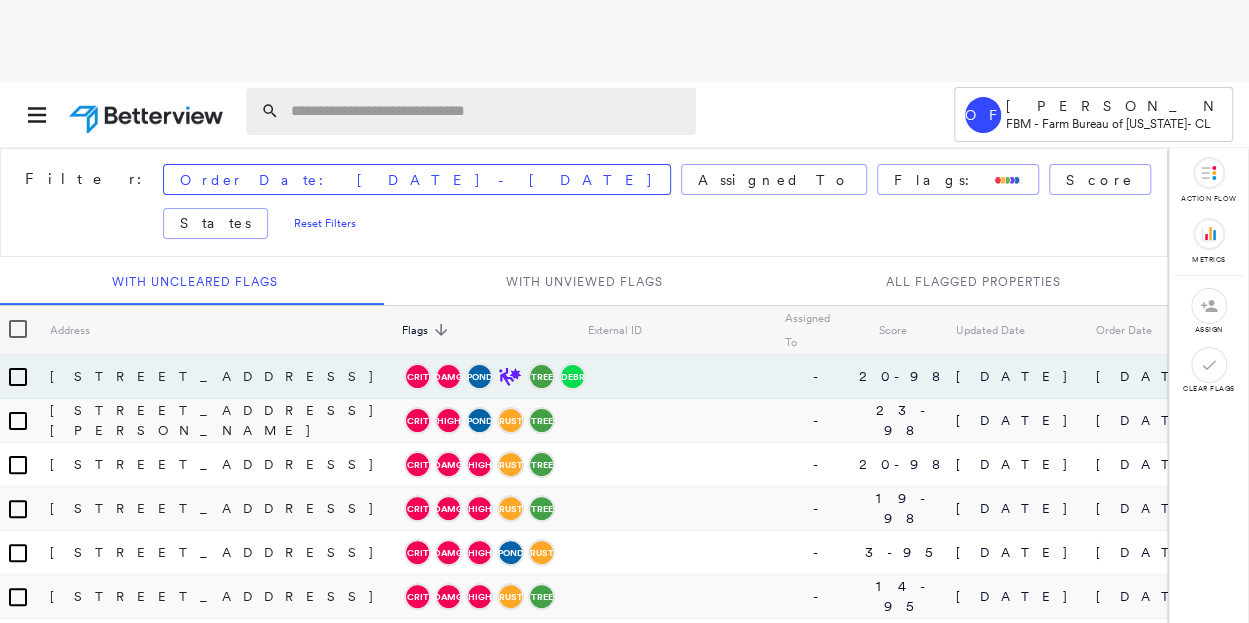 click at bounding box center (487, 111) 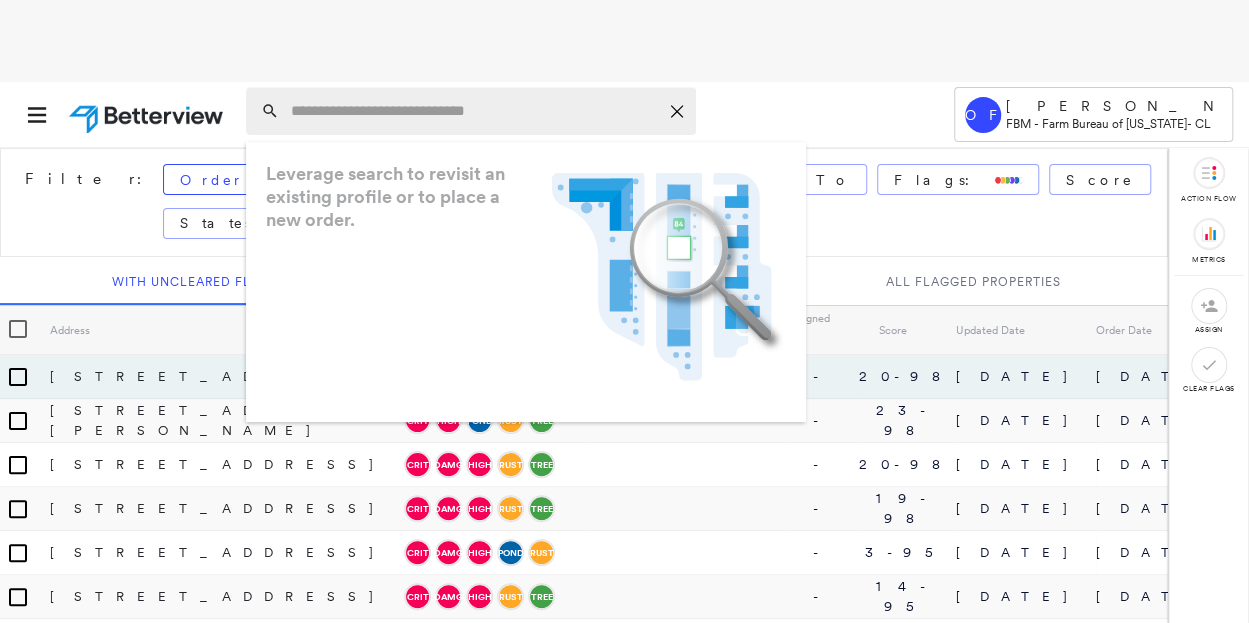paste on "**********" 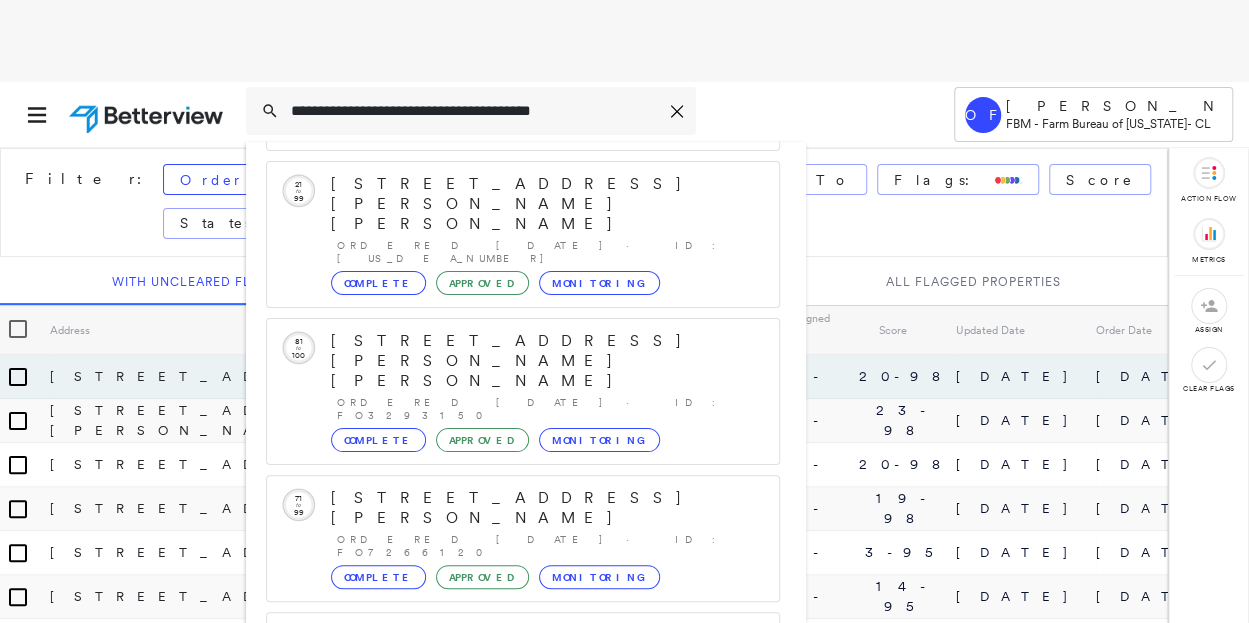 scroll, scrollTop: 206, scrollLeft: 0, axis: vertical 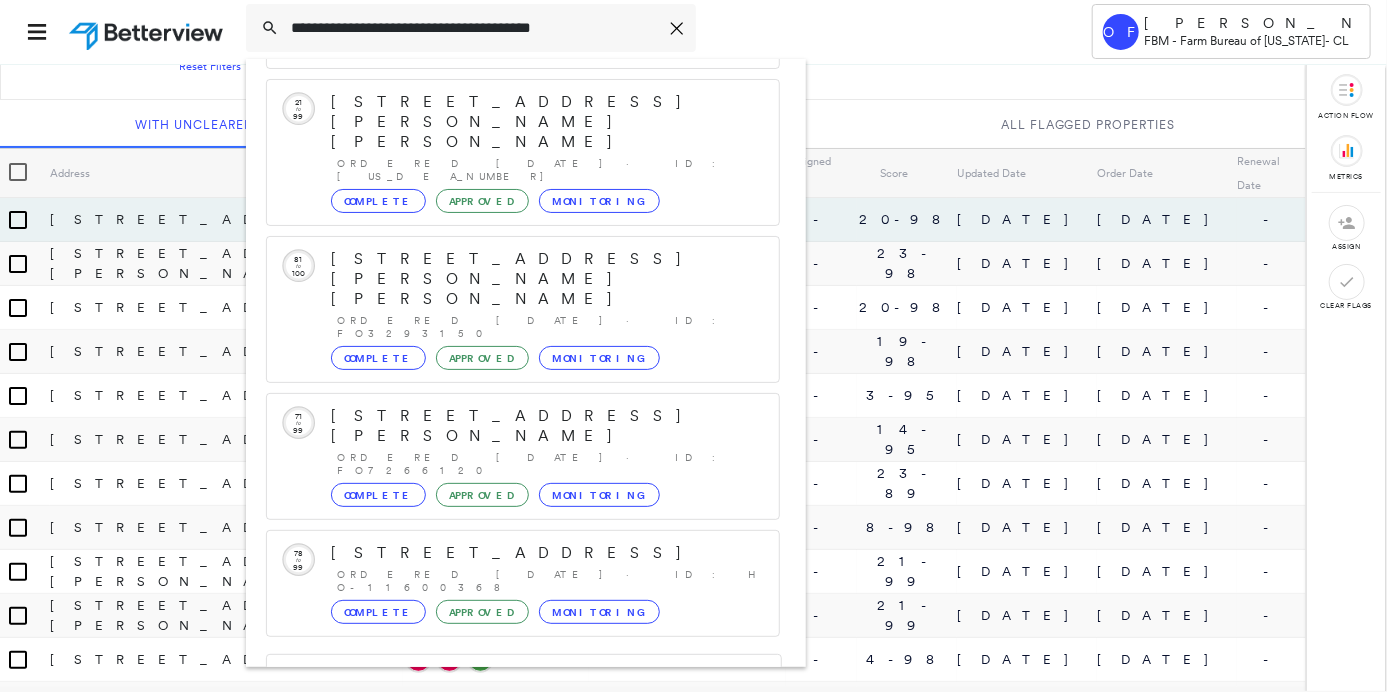 type on "**********" 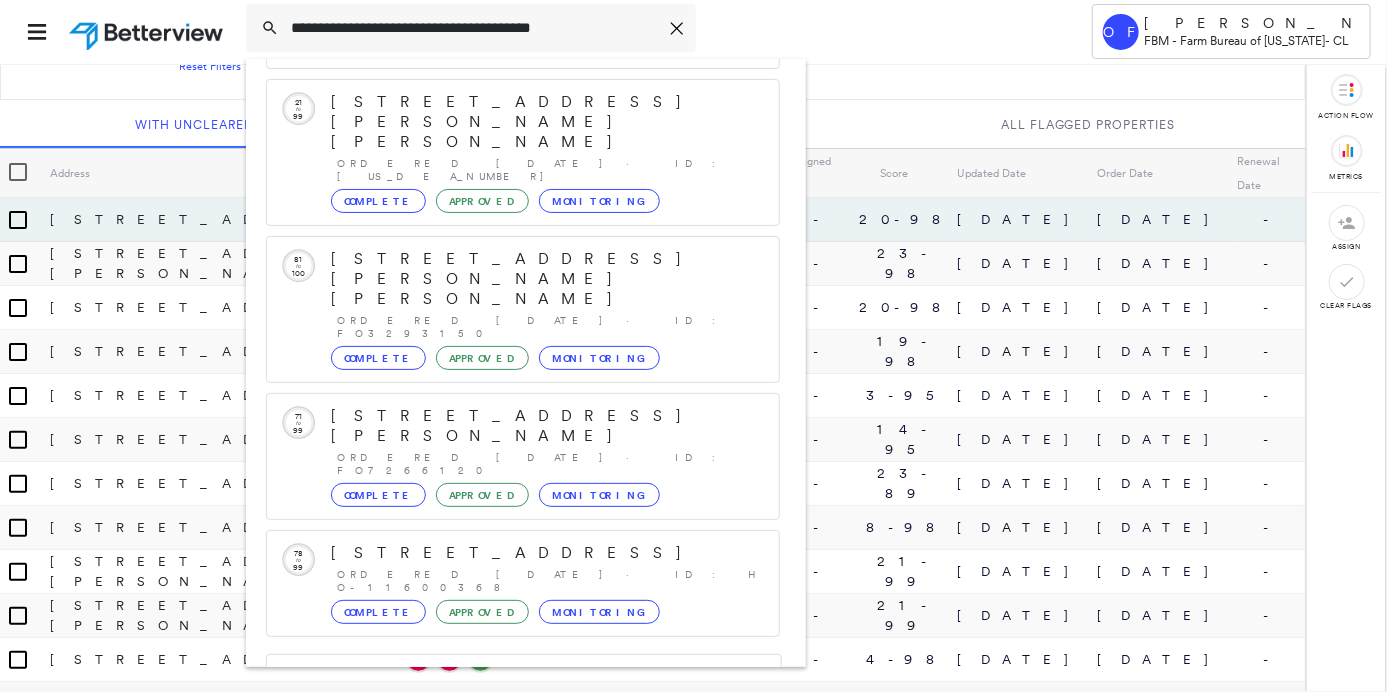 drag, startPoint x: 1134, startPoint y: 0, endPoint x: 761, endPoint y: 627, distance: 729.5601 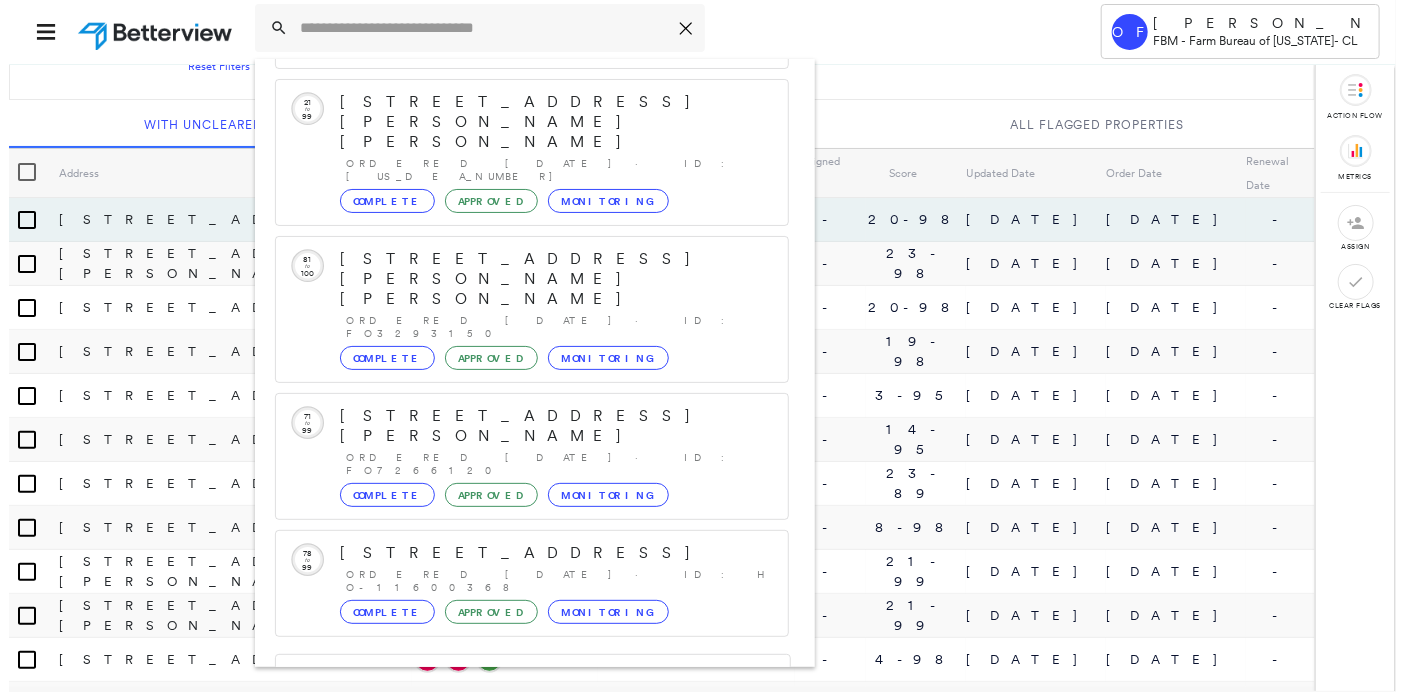 scroll, scrollTop: 0, scrollLeft: 0, axis: both 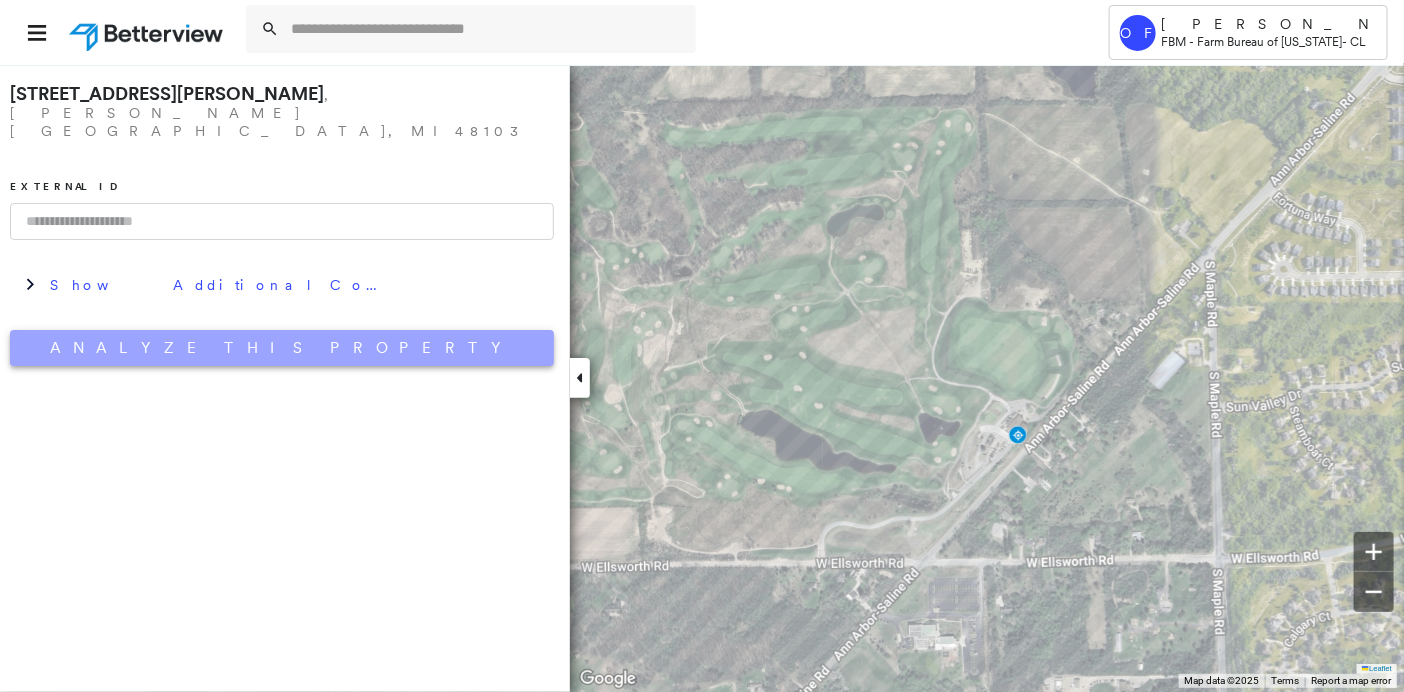 click on "Analyze This Property" at bounding box center (282, 348) 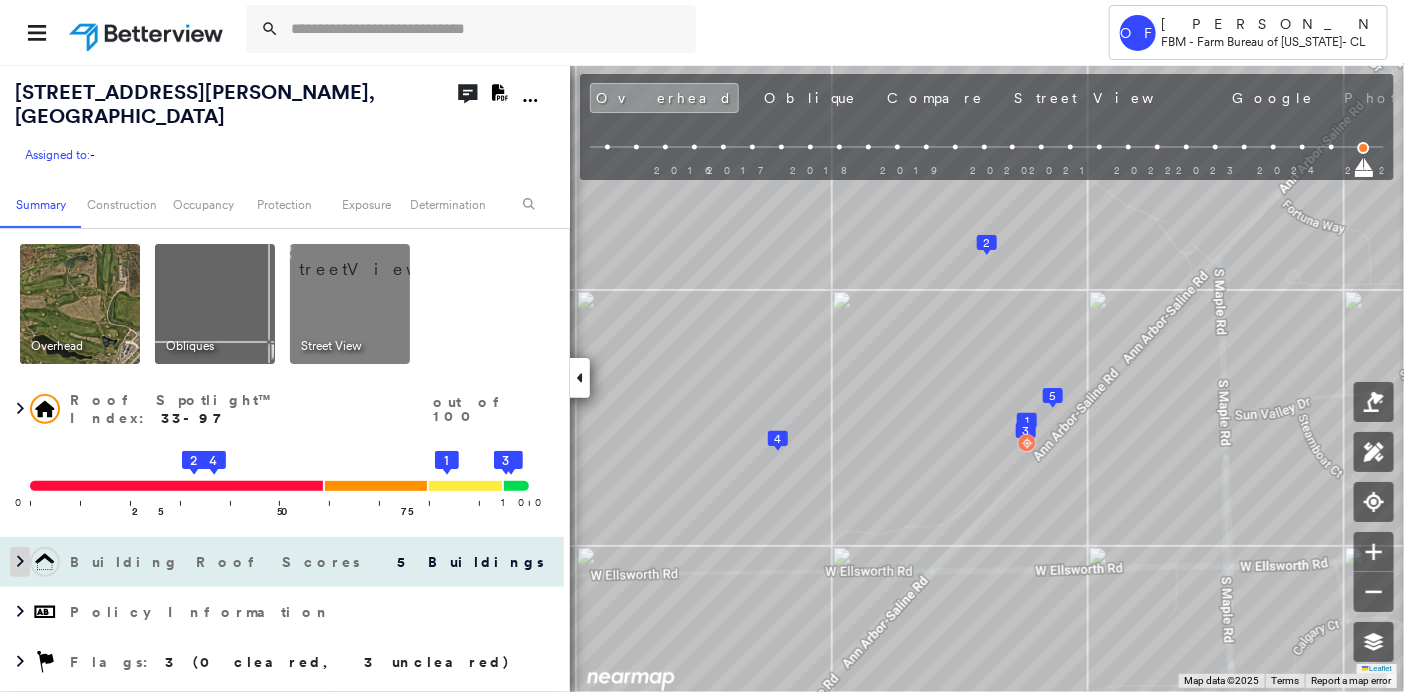 click 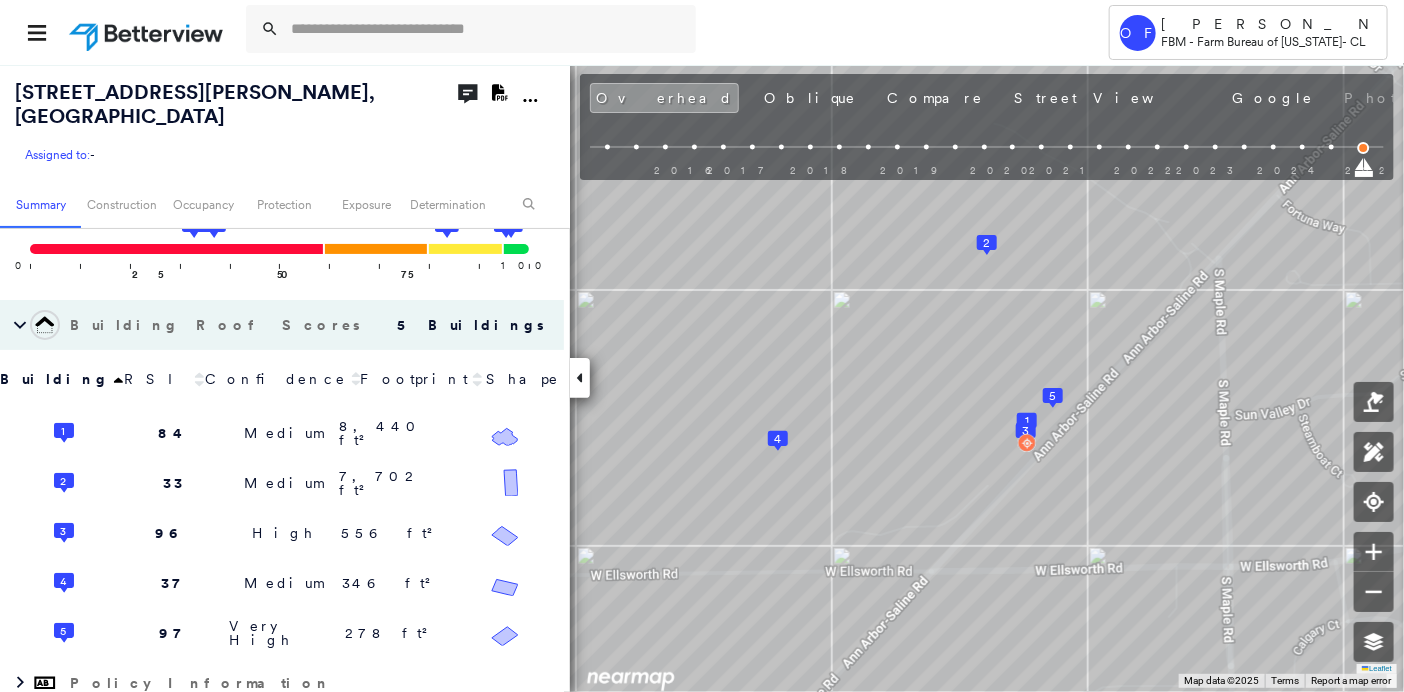scroll, scrollTop: 237, scrollLeft: 0, axis: vertical 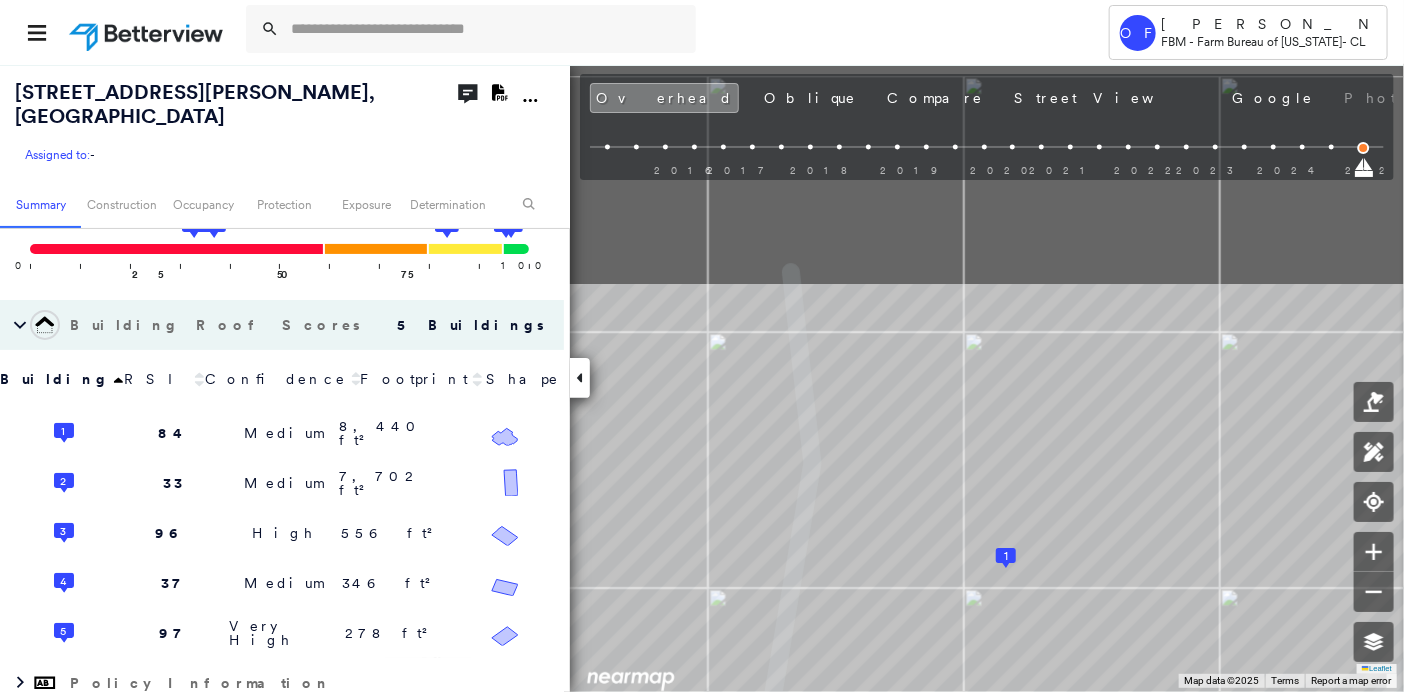 click on "[GEOGRAPHIC_DATA][PERSON_NAME] FBM - Farm Bureau of [US_STATE]  -   CL [STREET_ADDRESS][PERSON_NAME] Assigned to:  - Assigned to:  - Assigned to:  - Open Comments Download PDF Report Summary Construction Occupancy Protection Exposure Determination Overhead Obliques Street View Roof Spotlight™ Index :  33-97 out of 100 0 100 25 50 4 2 75 5 3 1 Building Roof Scores 5 Buildings Building RSI Confidence Footprint Shape 1 84 Medium 8,440 ft² Shape: [PERSON_NAME] Ratio: 5% Hip Ratio: 81% Material: Asphalt Shingle Ratio: 88% Metal Panel Ratio: 10% Slope: 16  degrees    (Low) Height: 34  (2 - 3 Story) Square Footage: 8,440 ft² 2 33 Medium 7,702 ft² Shape: [PERSON_NAME] Ratio: 82% Hip Ratio: 1% Material: Asphalt Shingle Ratio: 98% Slope: 23  degrees    (Moderate) Height: 27  (2 Story) Square Footage: 7,702 ft² Staining Prevalent  ( 85%,  6,546 ft² ) Overhang Low  ( 3%,  233 ft² ) Worn Shingles Moderate  ( <1%,  1 ft² ) 3 96 High 556 ft² Shape: [PERSON_NAME] Ratio: 80% [PERSON_NAME] Ratio: 3% Mansard Ratio: 0% Material: Metal Panel" at bounding box center [702, 346] 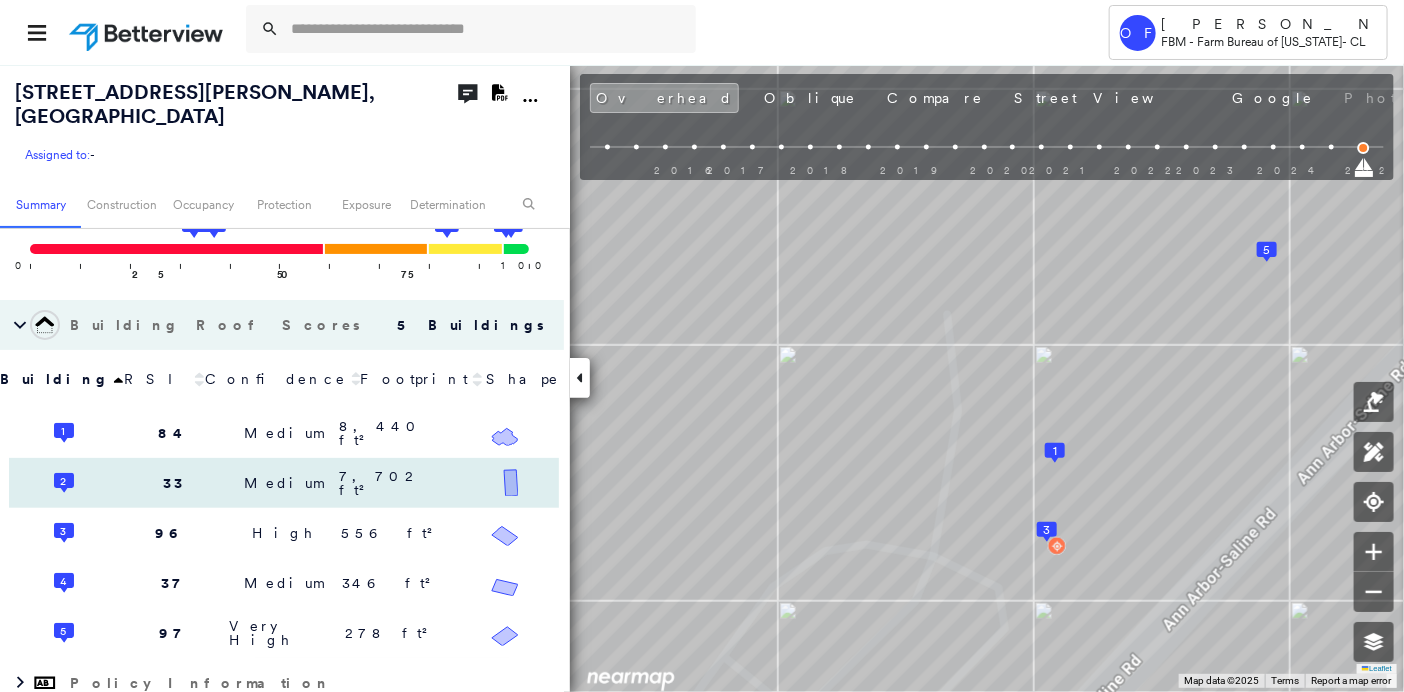 click on "2 33 Medium 7,702 ft²" at bounding box center (284, 483) 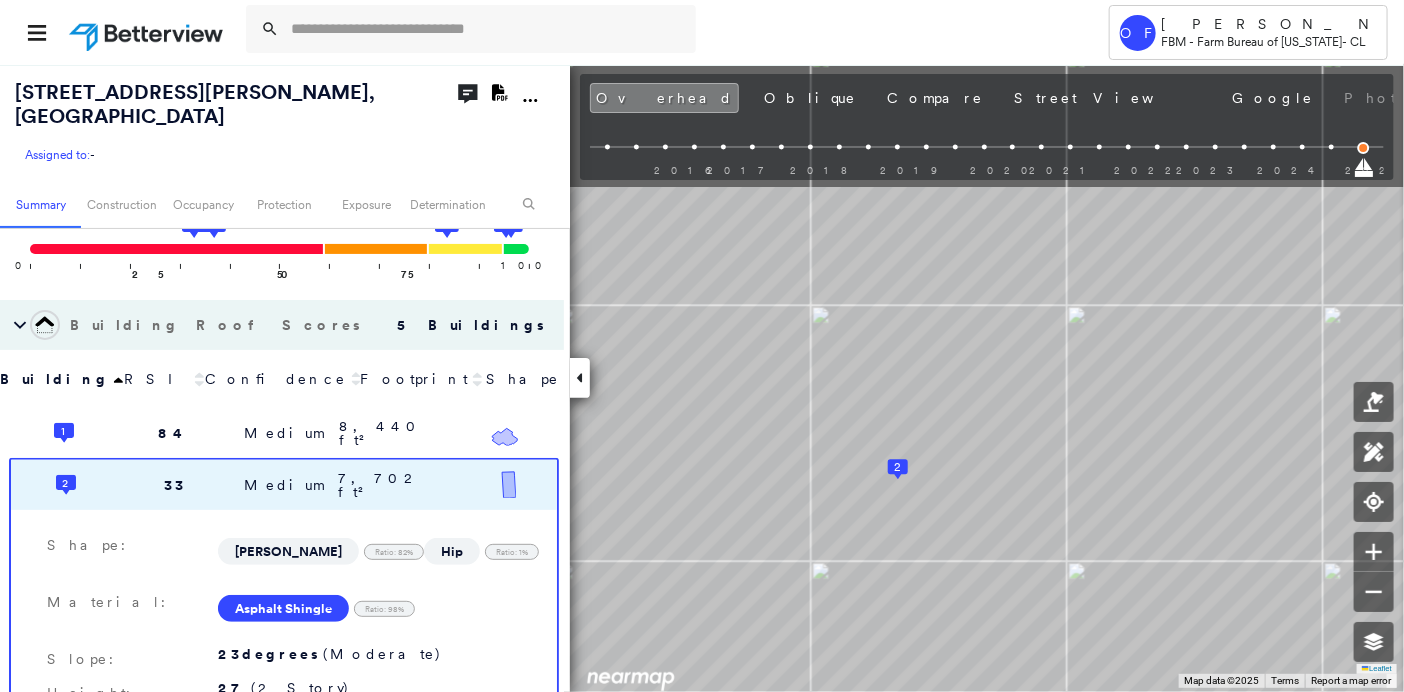 click on "[GEOGRAPHIC_DATA][PERSON_NAME] FBM - Farm Bureau of [US_STATE]  -   CL [STREET_ADDRESS][PERSON_NAME] Assigned to:  - Assigned to:  - Assigned to:  - Open Comments Download PDF Report Summary Construction Occupancy Protection Exposure Determination Overhead Obliques Street View Roof Spotlight™ Index :  33-97 out of 100 0 100 25 50 4 2 75 5 3 1 Building Roof Scores 5 Buildings Building RSI Confidence Footprint Shape 1 84 Medium 8,440 ft² Shape: [PERSON_NAME] Ratio: 5% Hip Ratio: 81% Material: Asphalt Shingle Ratio: 88% Metal Panel Ratio: 10% Slope: 16  degrees    (Low) Height: 34  (2 - 3 Story) Square Footage: 8,440 ft² 2 33 Medium 7,702 ft² Shape: [PERSON_NAME] Ratio: 82% Hip Ratio: 1% Material: Asphalt Shingle Ratio: 98% Slope: 23  degrees    (Moderate) Height: 27  (2 Story) Square Footage: 7,702 ft² Staining Prevalent  ( 85%,  6,546 ft² ) Overhang Low  ( 3%,  233 ft² ) Worn Shingles Moderate  ( <1%,  1 ft² ) 3 96 High 556 ft² Shape: [PERSON_NAME] Ratio: 80% [PERSON_NAME] Ratio: 3% Mansard Ratio: 0% Material: Metal Panel" at bounding box center (702, 346) 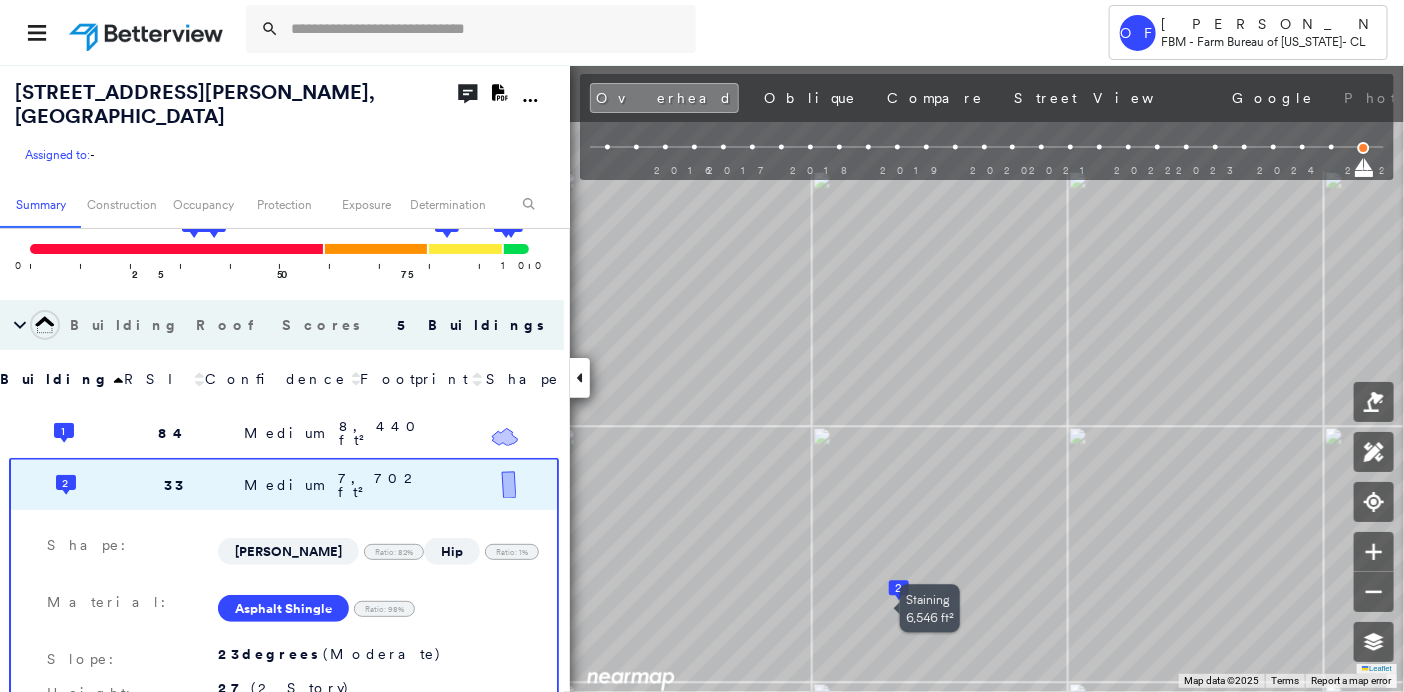 click on "[GEOGRAPHIC_DATA][PERSON_NAME] FBM - Farm Bureau of [US_STATE]  -   CL [STREET_ADDRESS][PERSON_NAME] Assigned to:  - Assigned to:  - Assigned to:  - Open Comments Download PDF Report Summary Construction Occupancy Protection Exposure Determination Overhead Obliques Street View Roof Spotlight™ Index :  33-97 out of 100 0 100 25 50 4 2 75 5 3 1 Building Roof Scores 5 Buildings Building RSI Confidence Footprint Shape 1 84 Medium 8,440 ft² Shape: [PERSON_NAME] Ratio: 5% Hip Ratio: 81% Material: Asphalt Shingle Ratio: 88% Metal Panel Ratio: 10% Slope: 16  degrees    (Low) Height: 34  (2 - 3 Story) Square Footage: 8,440 ft² 2 33 Medium 7,702 ft² Shape: [PERSON_NAME] Ratio: 82% Hip Ratio: 1% Material: Asphalt Shingle Ratio: 98% Slope: 23  degrees    (Moderate) Height: 27  (2 Story) Square Footage: 7,702 ft² Staining Prevalent  ( 85%,  6,546 ft² ) Overhang Low  ( 3%,  233 ft² ) Worn Shingles Moderate  ( <1%,  1 ft² ) 3 96 High 556 ft² Shape: [PERSON_NAME] Ratio: 80% [PERSON_NAME] Ratio: 3% Mansard Ratio: 0% Material: Metal Panel" at bounding box center (702, 346) 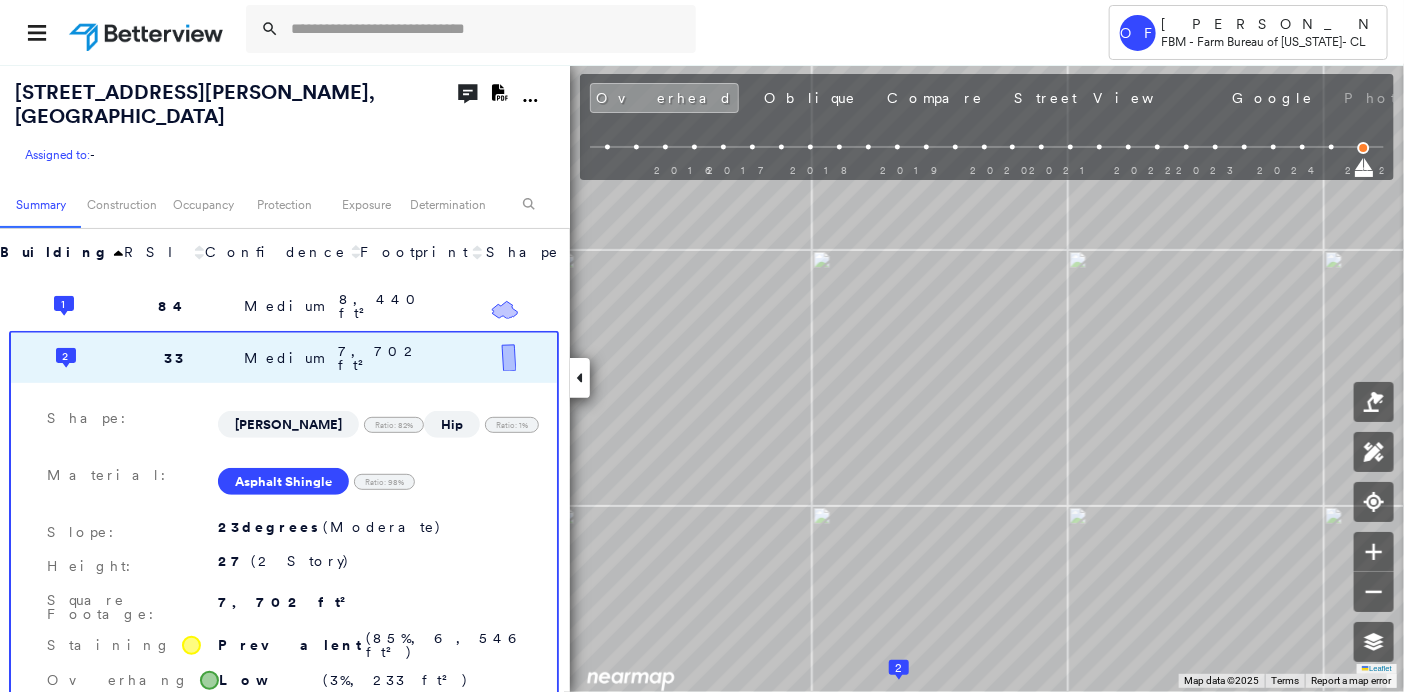 scroll, scrollTop: 388, scrollLeft: 0, axis: vertical 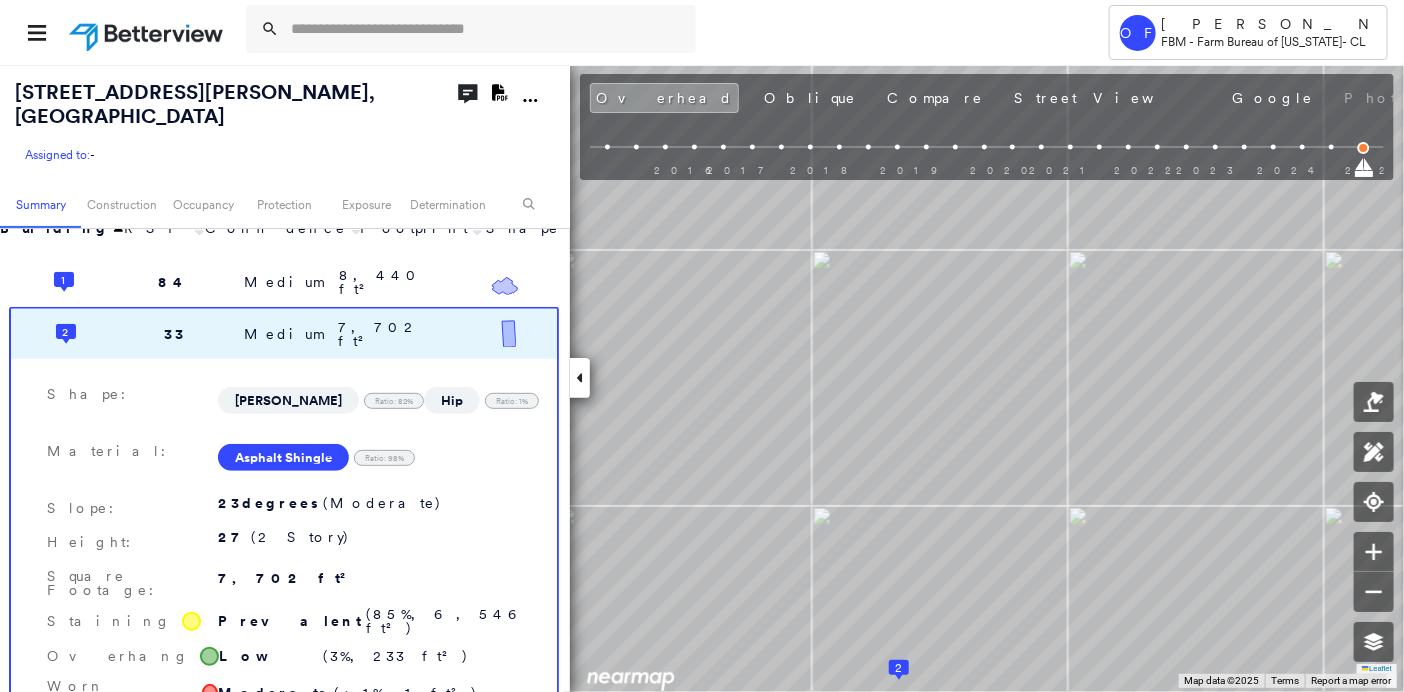 click on "2 33 Medium 7,702 ft²" at bounding box center (284, 334) 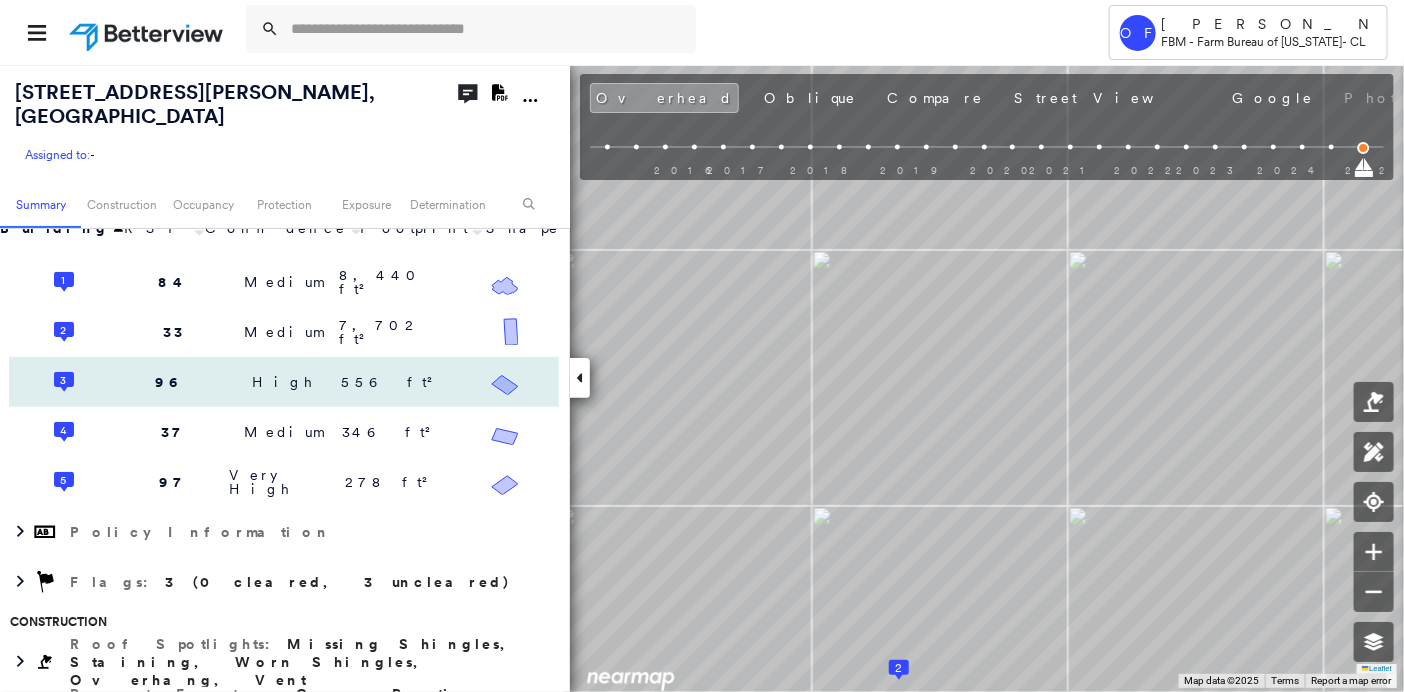 click on "3 96 High 556 ft²" at bounding box center [284, 382] 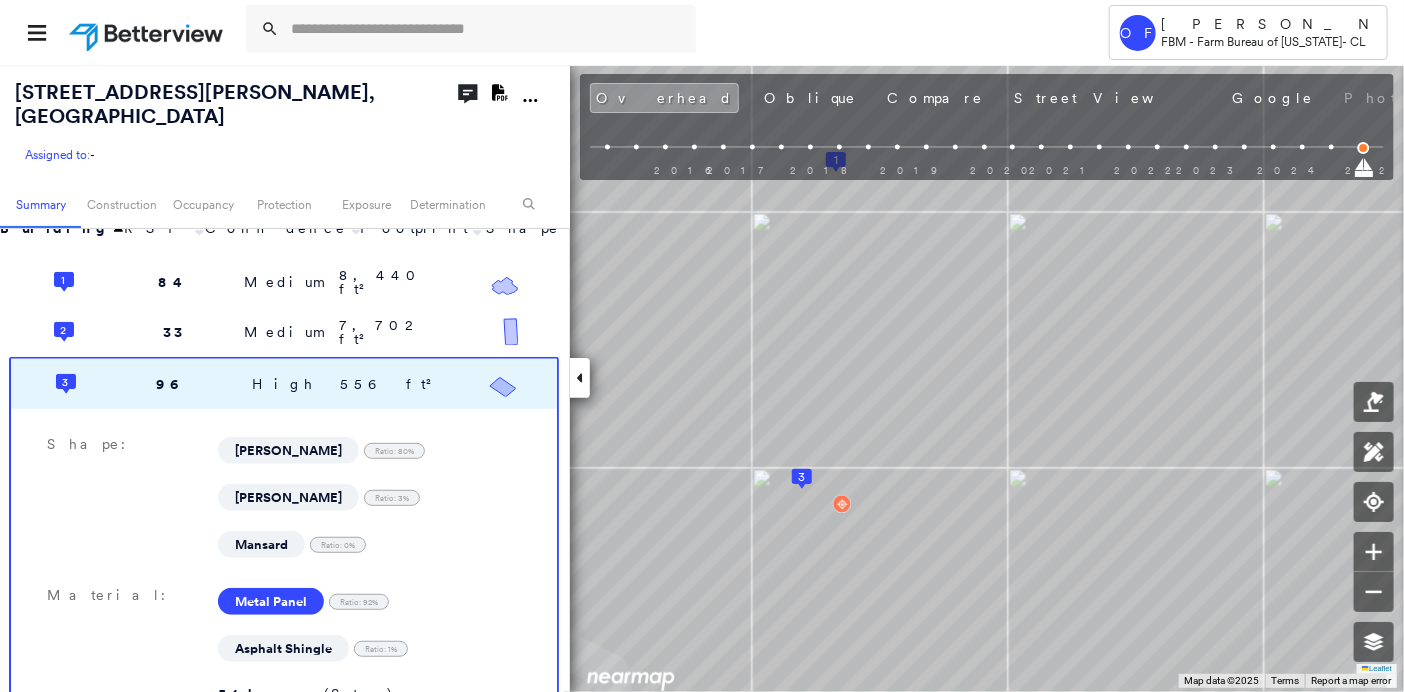 click on "3 96 High 556 ft²" at bounding box center (284, 384) 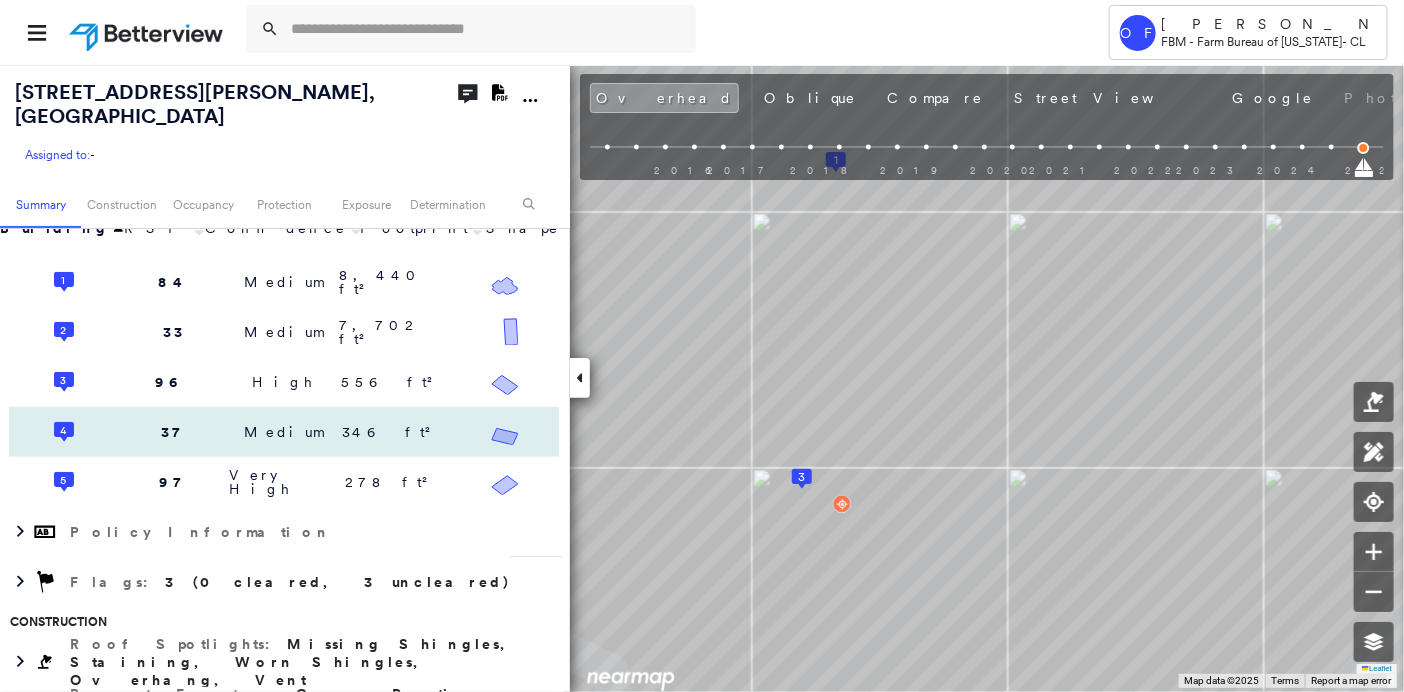 click on "4 37 Medium 346 ft²" at bounding box center [284, 432] 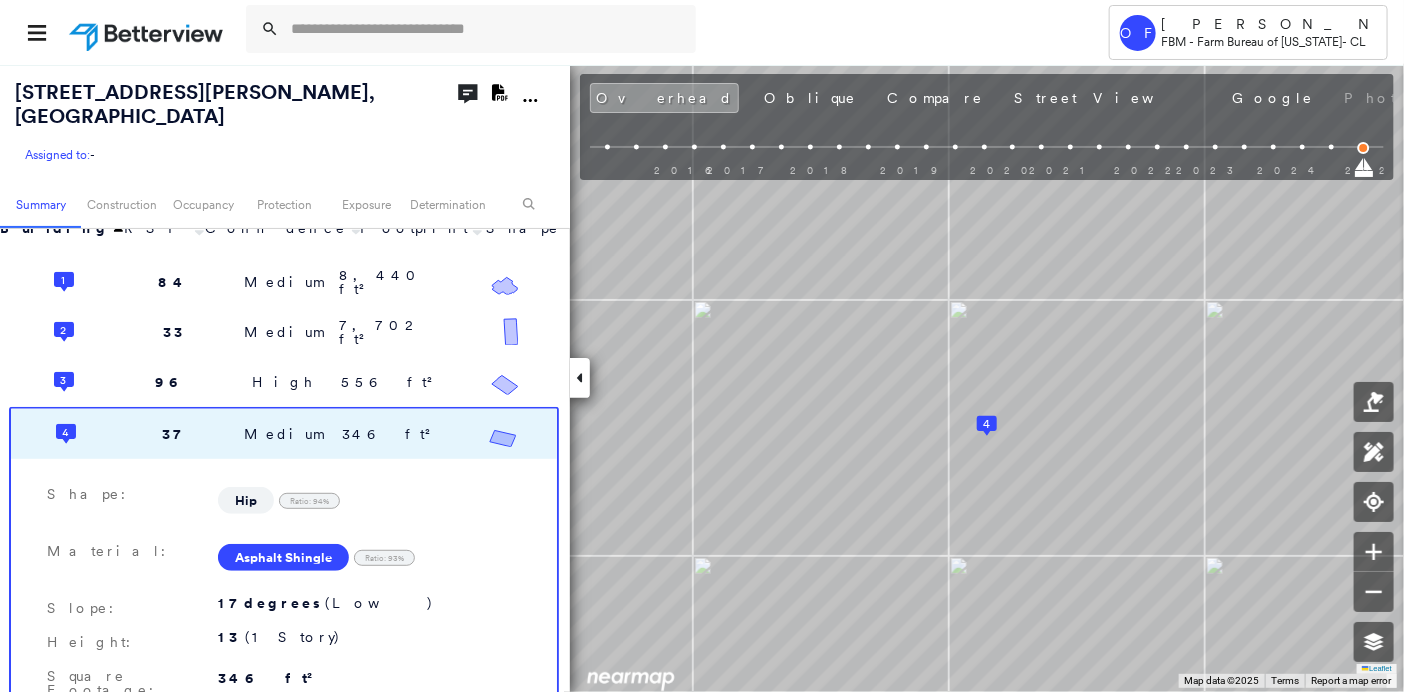 click on "4 37 Medium 346 ft²" at bounding box center [284, 434] 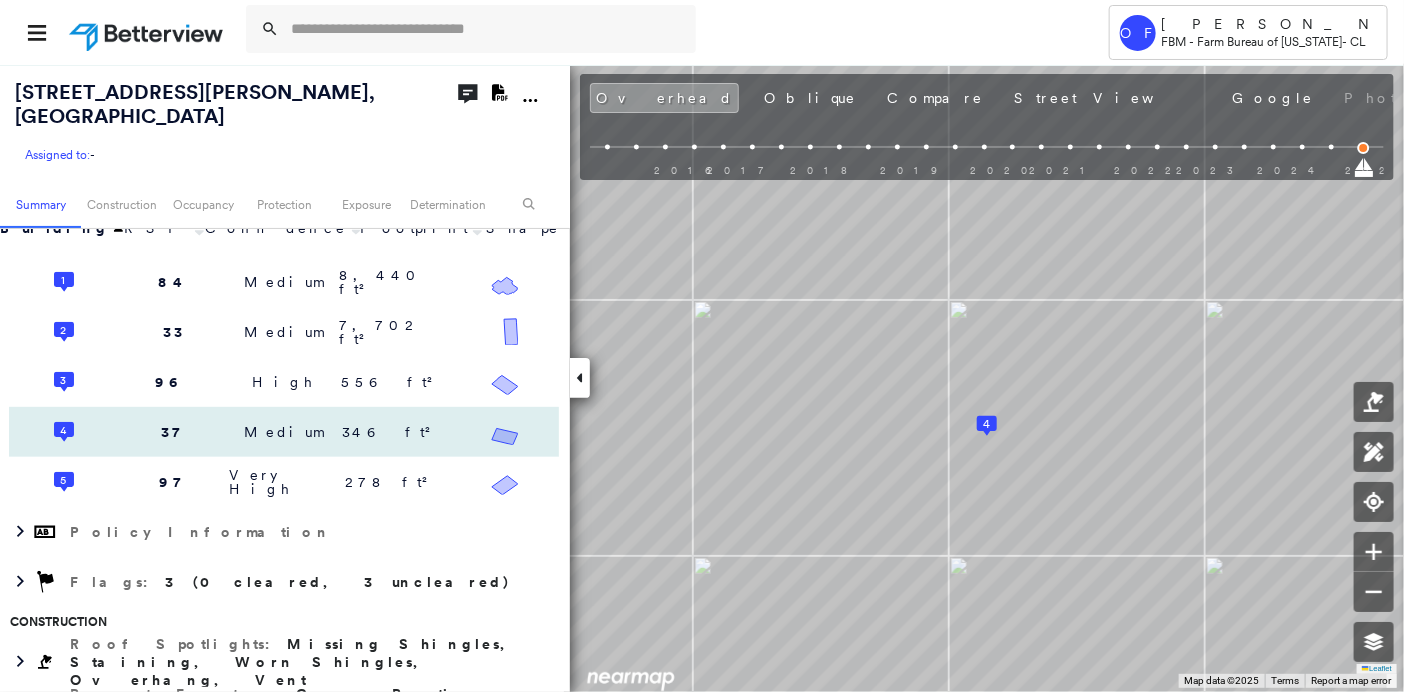 click on "4 37 Medium 346 ft²" at bounding box center [284, 432] 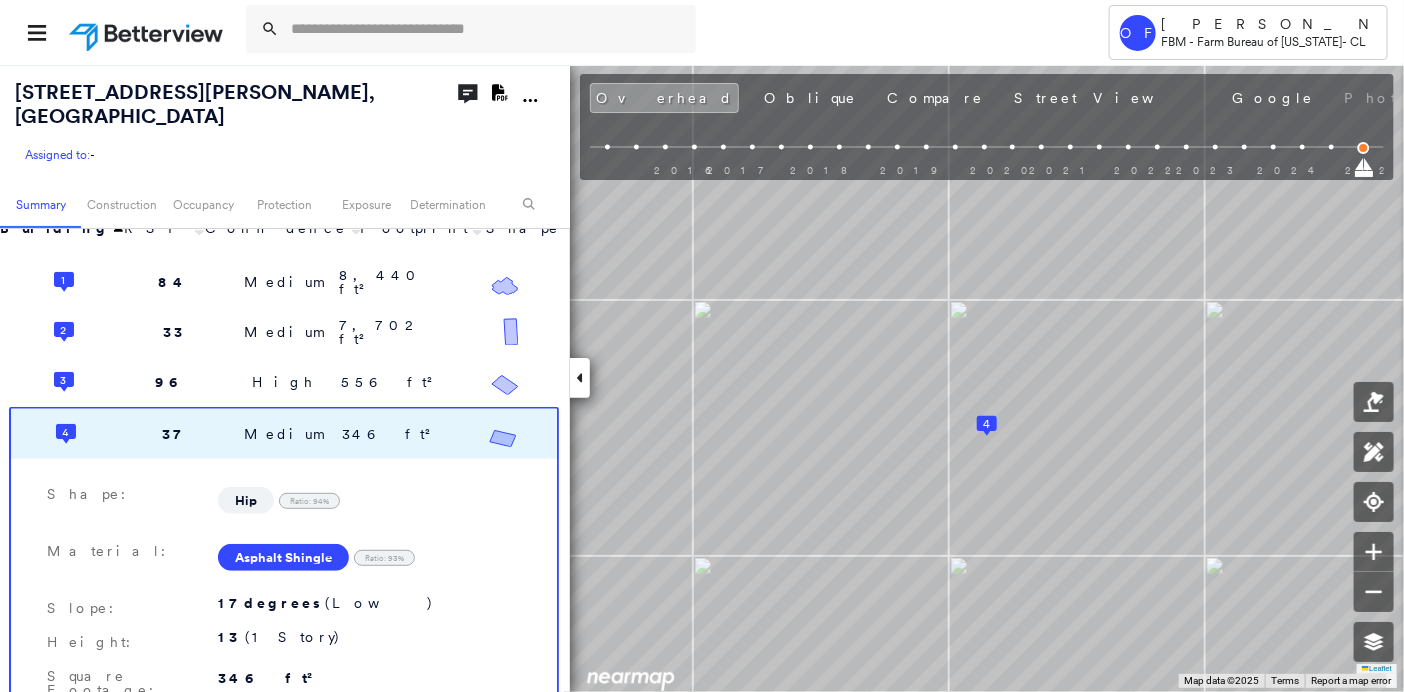 click on "Asphalt Shingle" at bounding box center (283, 557) 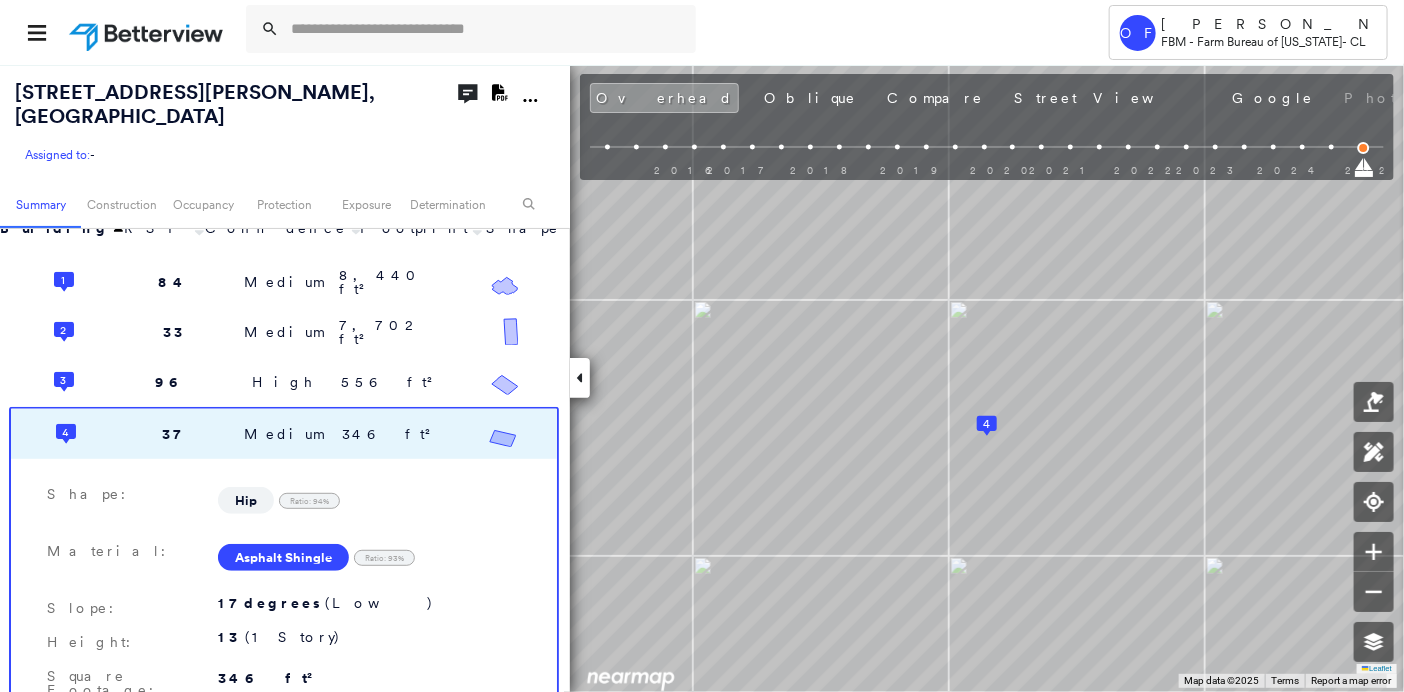 click on "4 37 Medium 346 ft²" at bounding box center [284, 434] 